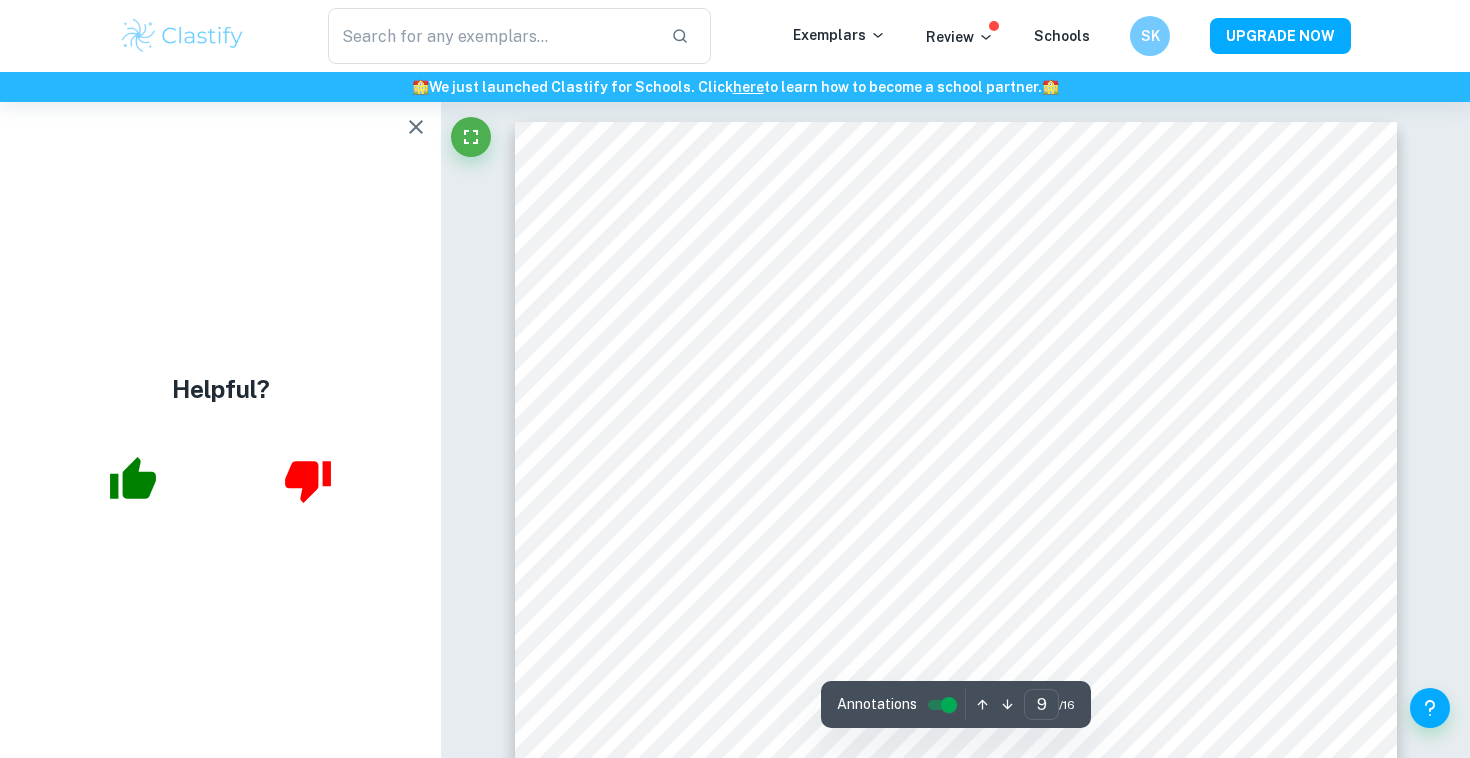 scroll, scrollTop: 9484, scrollLeft: 0, axis: vertical 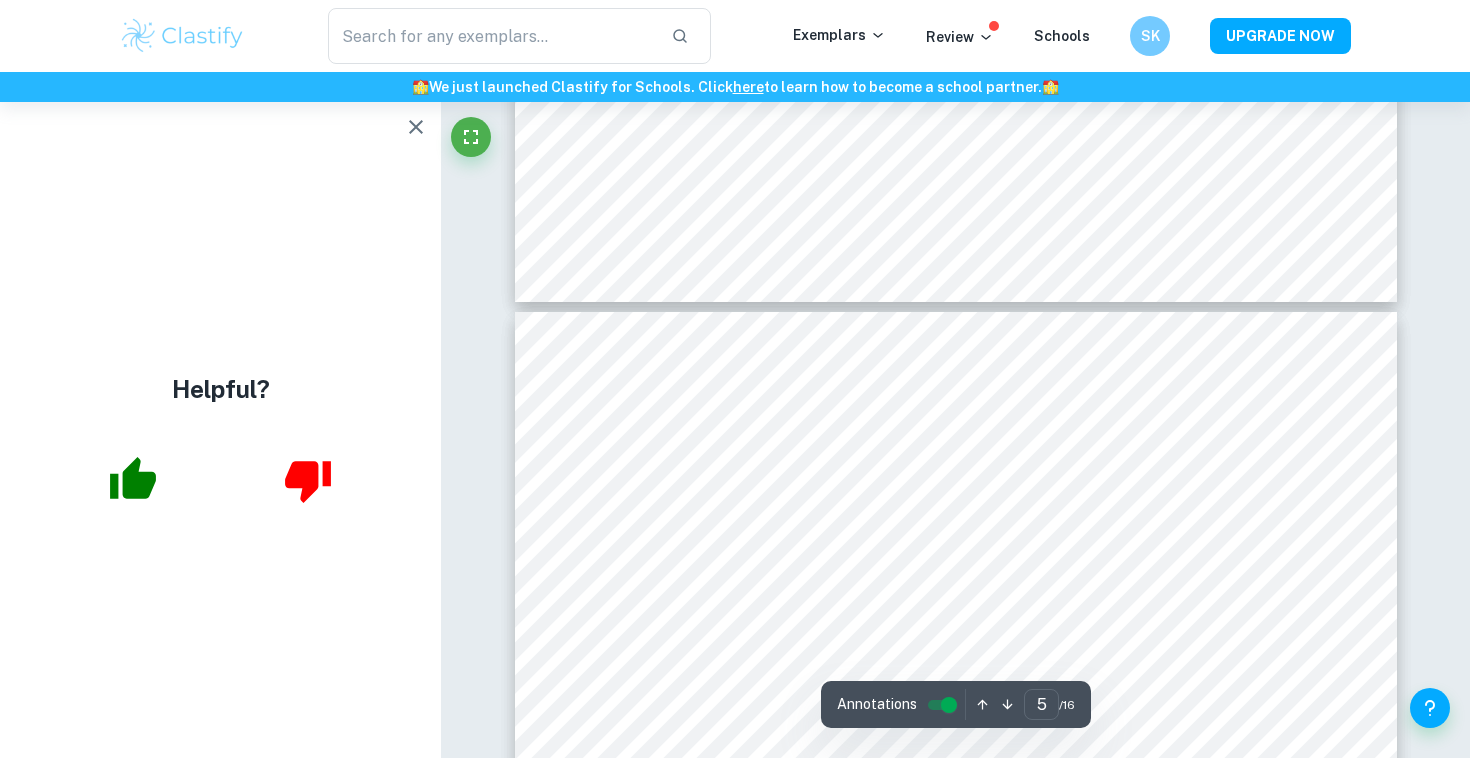 click 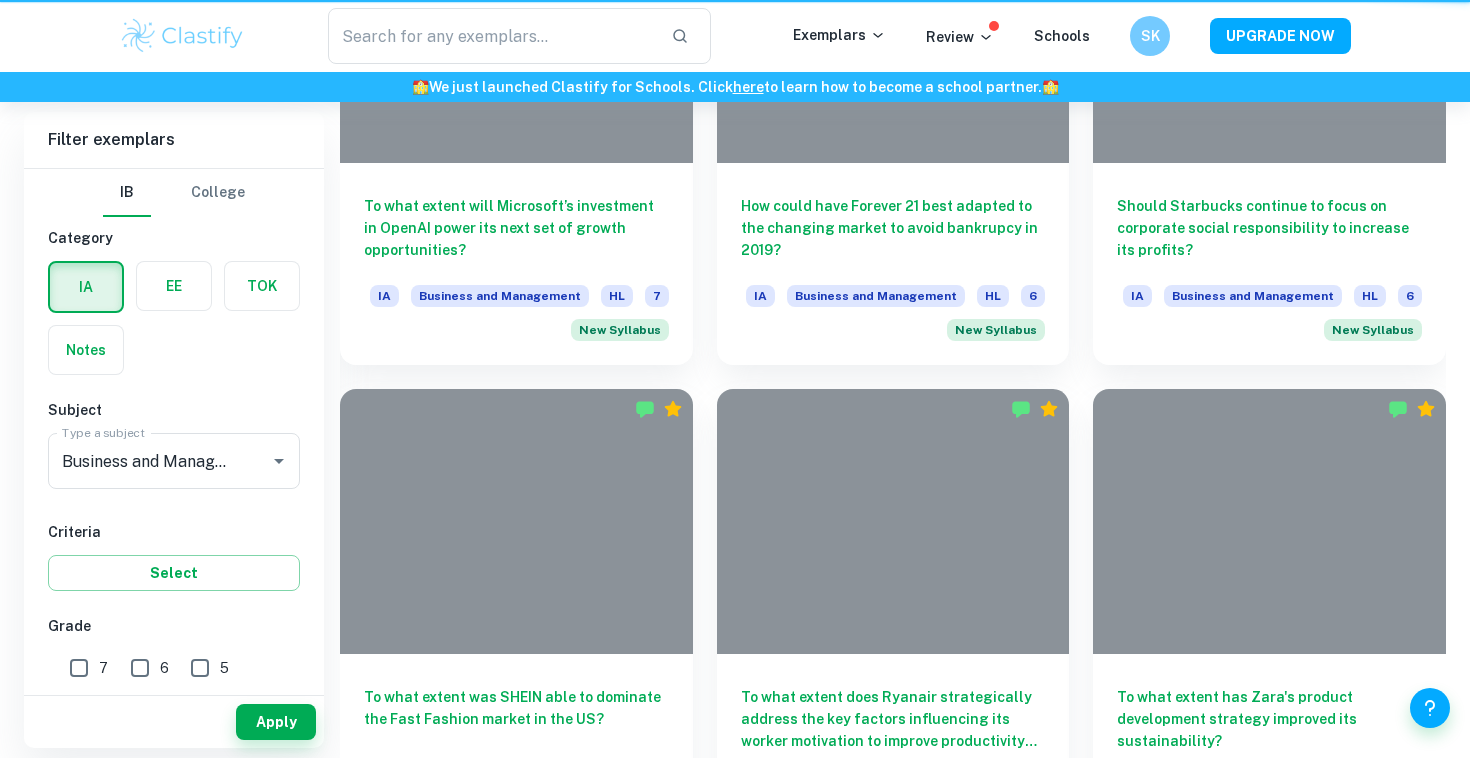 scroll, scrollTop: 920, scrollLeft: 0, axis: vertical 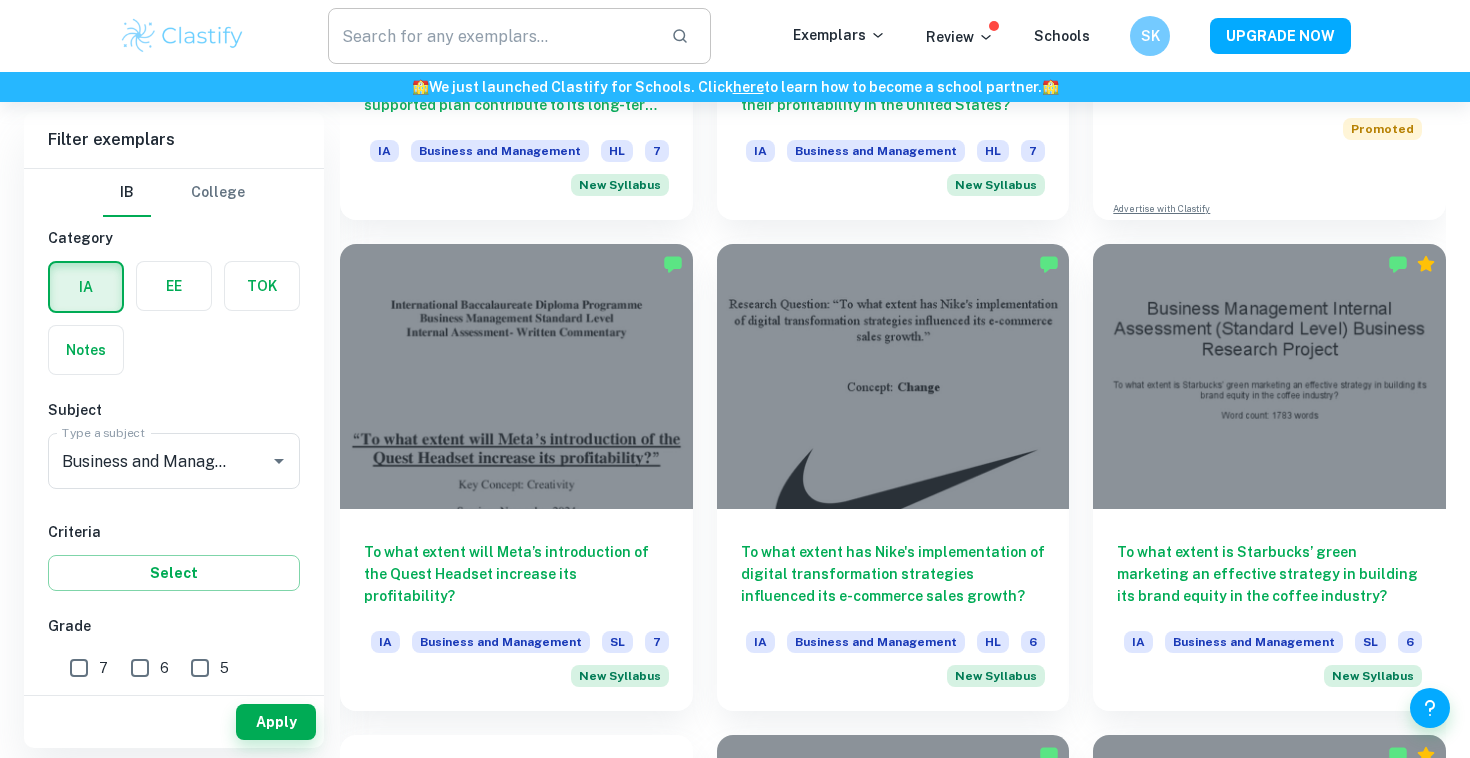 click at bounding box center [491, 36] 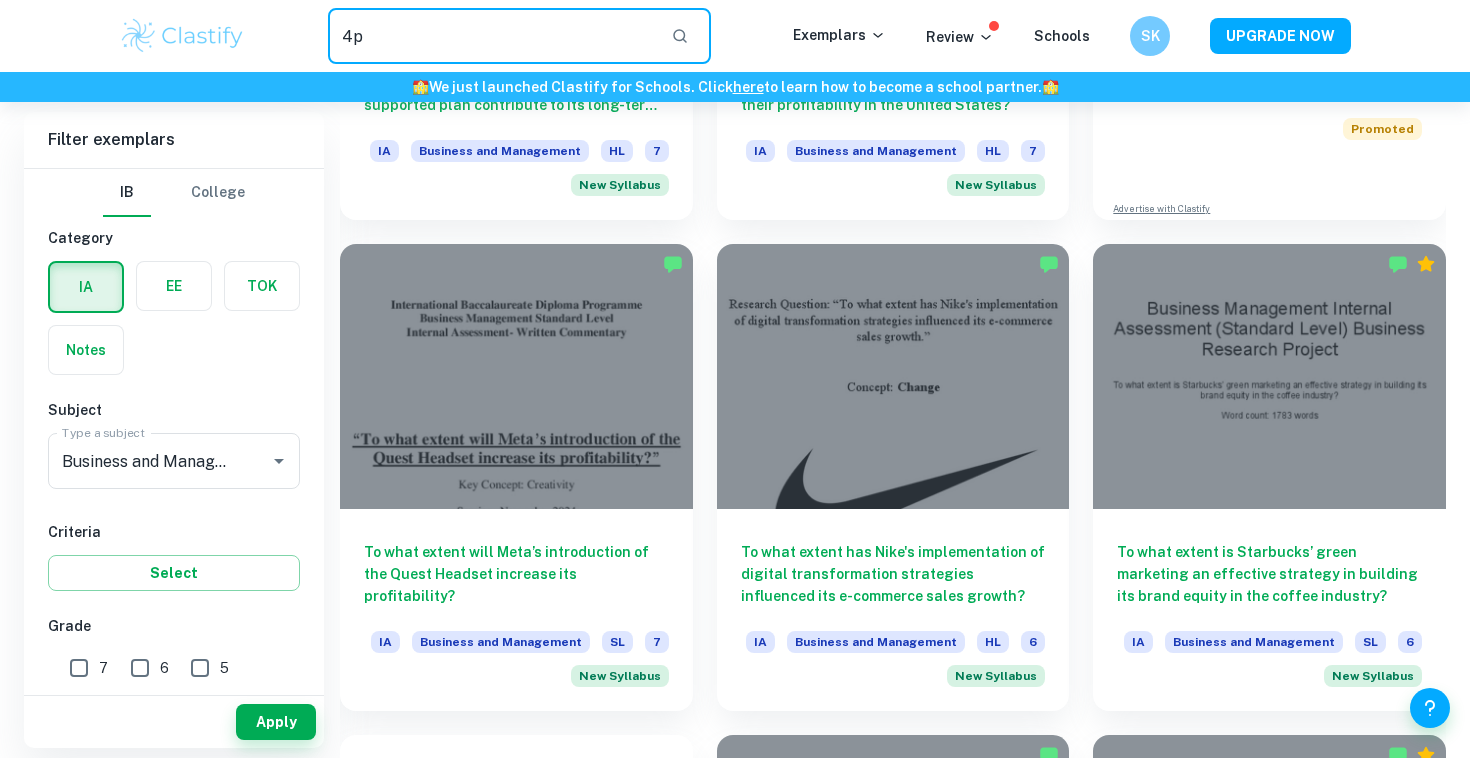 type on "4" 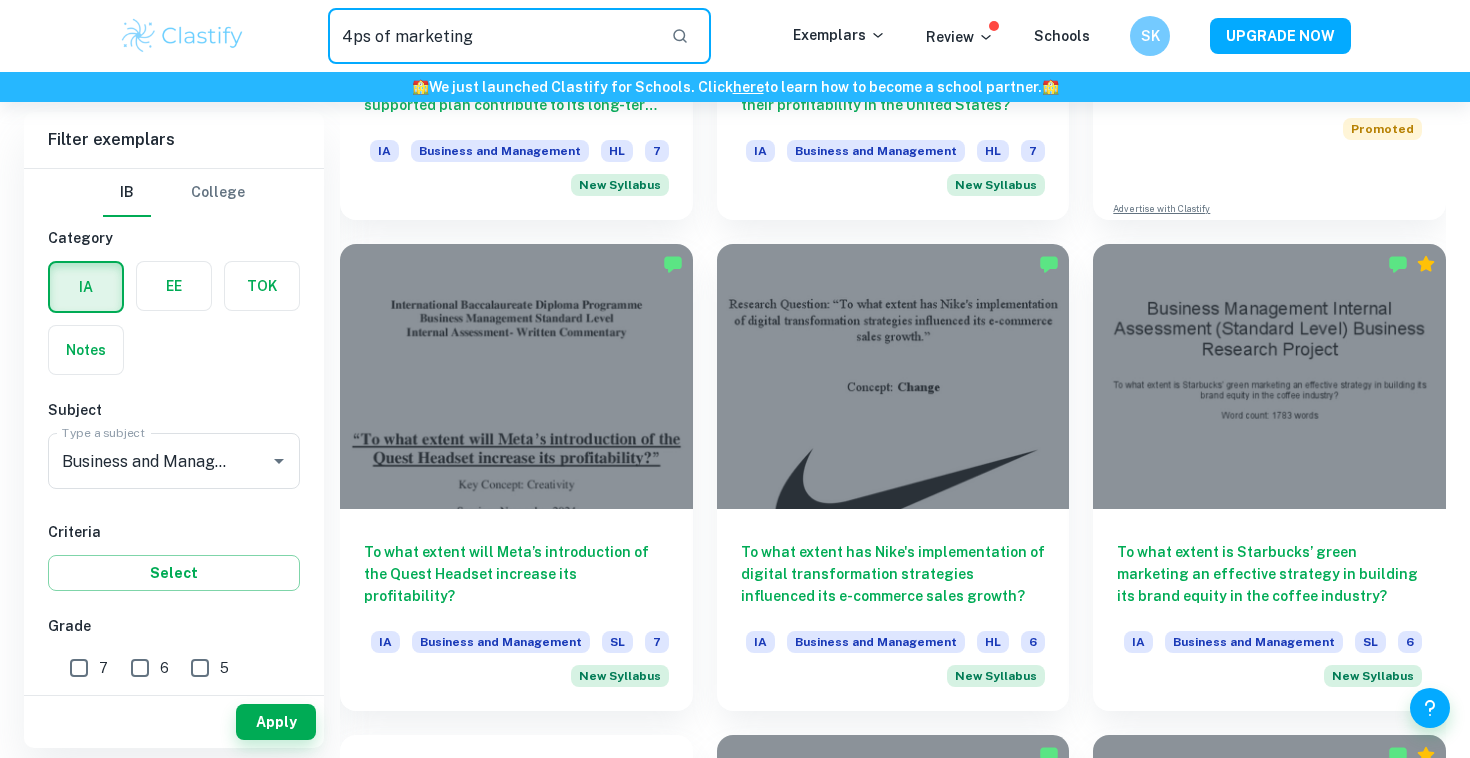 type on "4ps of marketing" 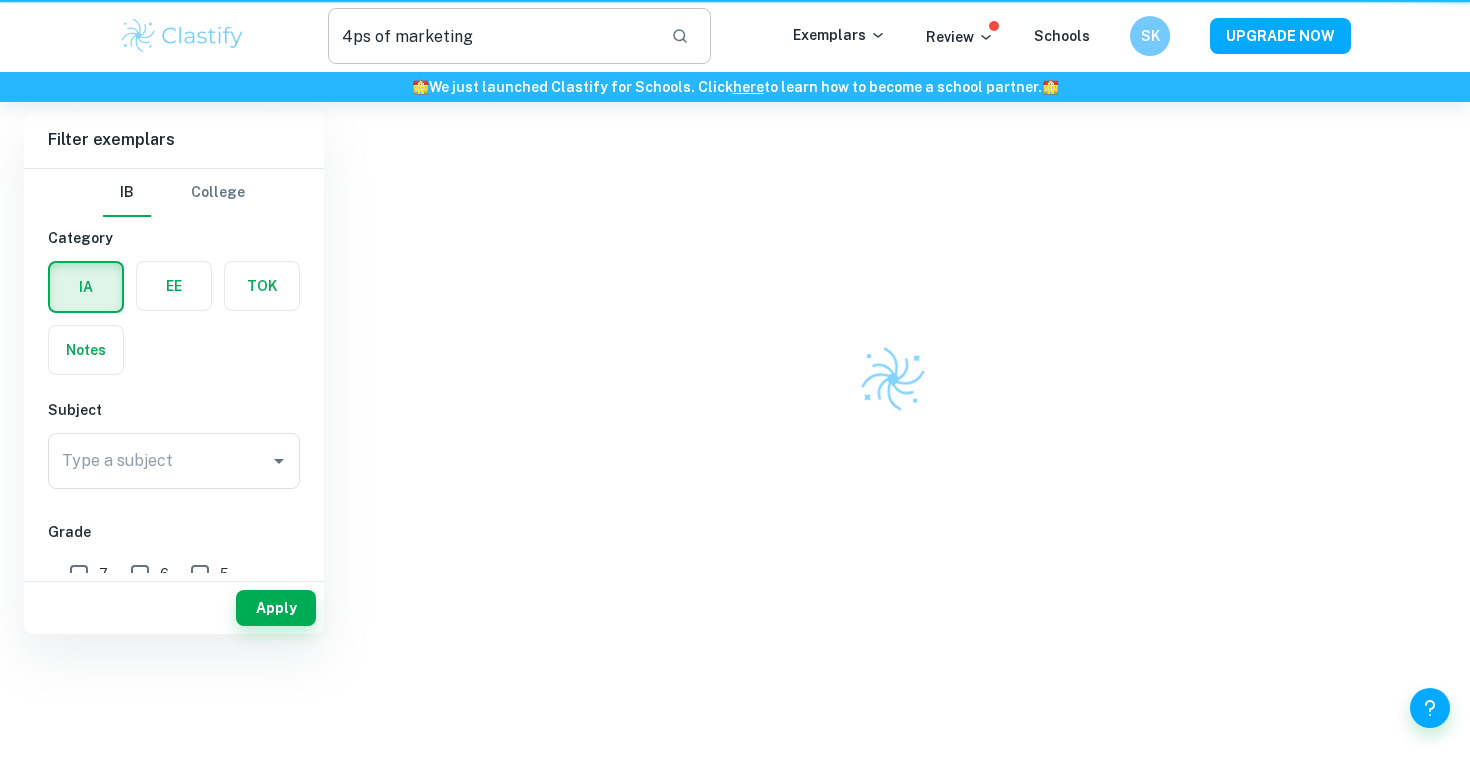 scroll, scrollTop: 0, scrollLeft: 0, axis: both 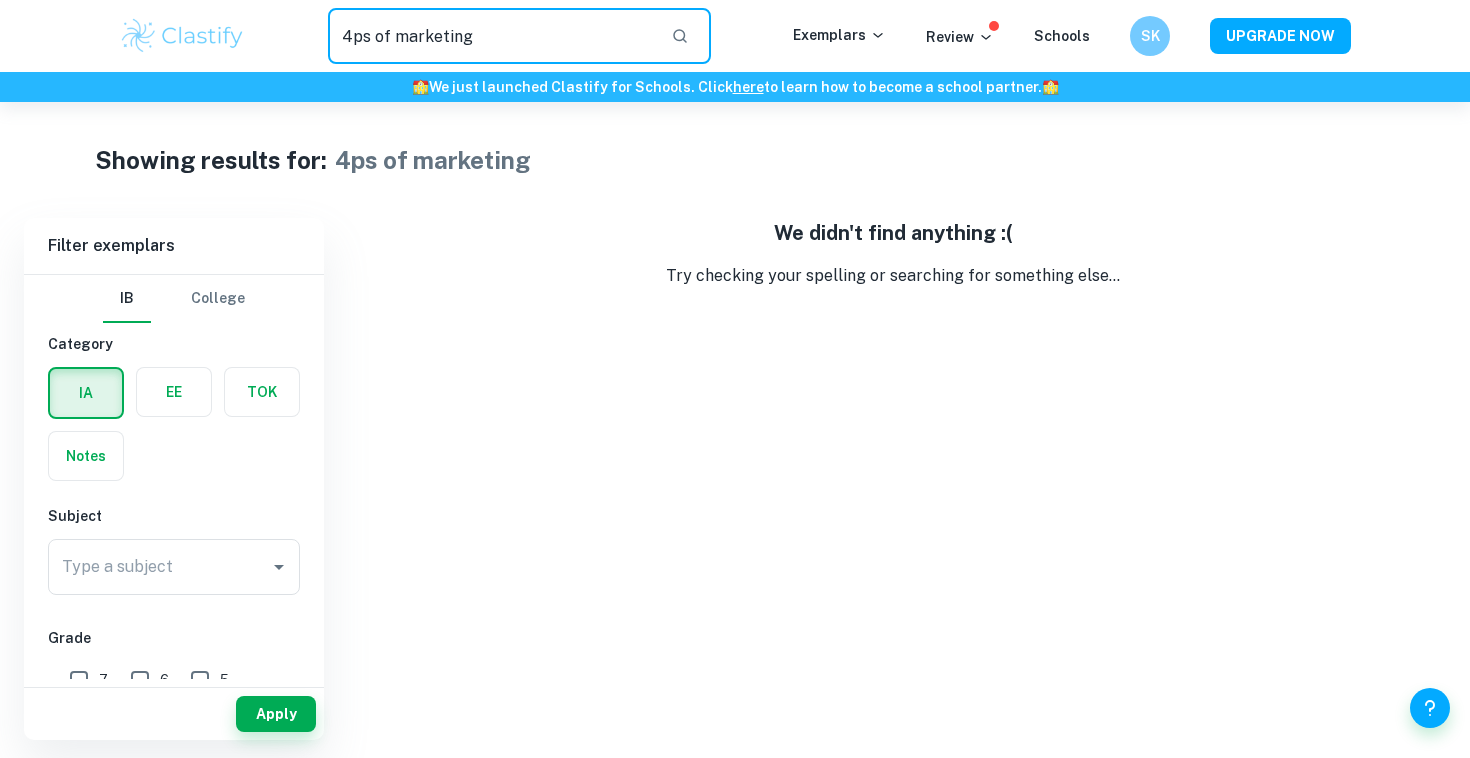 drag, startPoint x: 547, startPoint y: 41, endPoint x: 295, endPoint y: 41, distance: 252 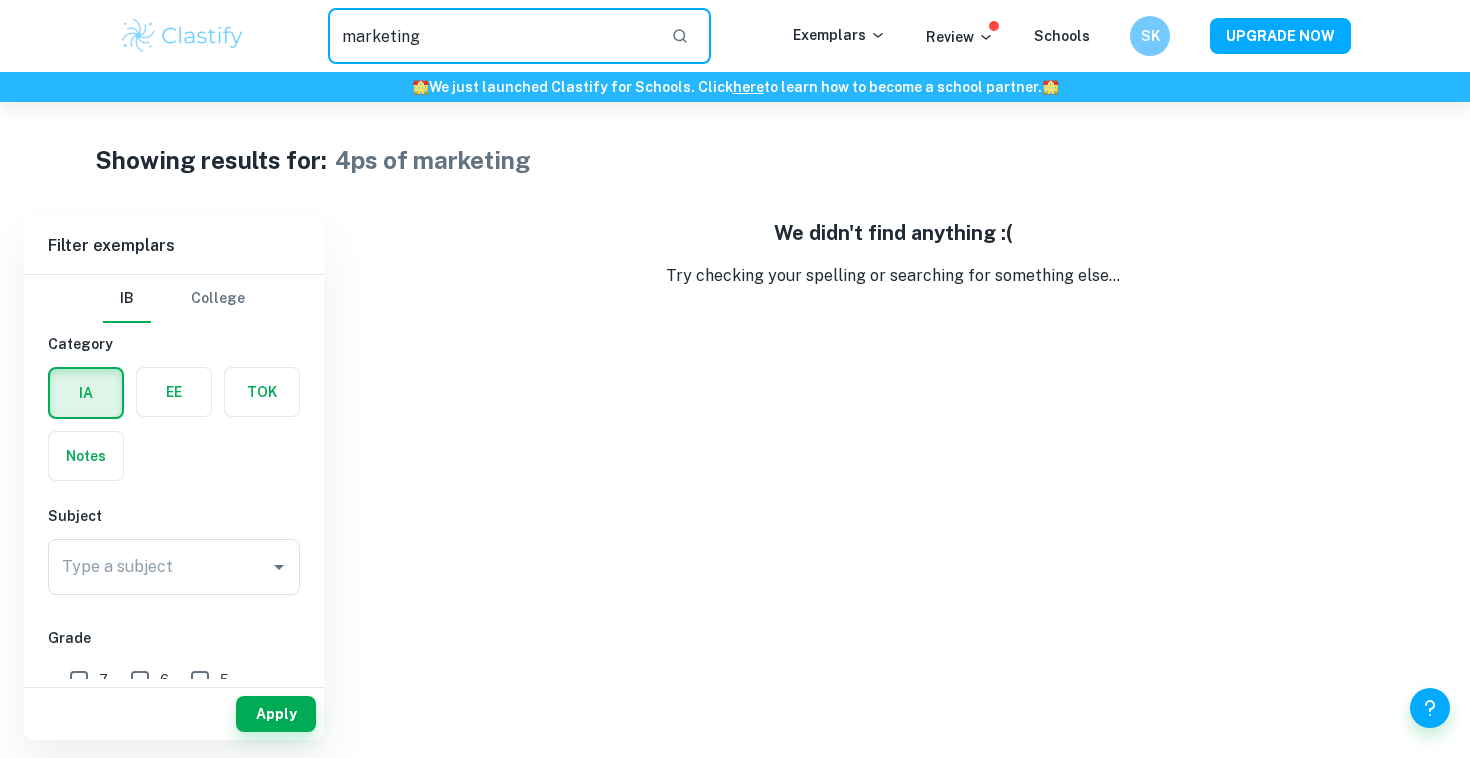 type on "marketing" 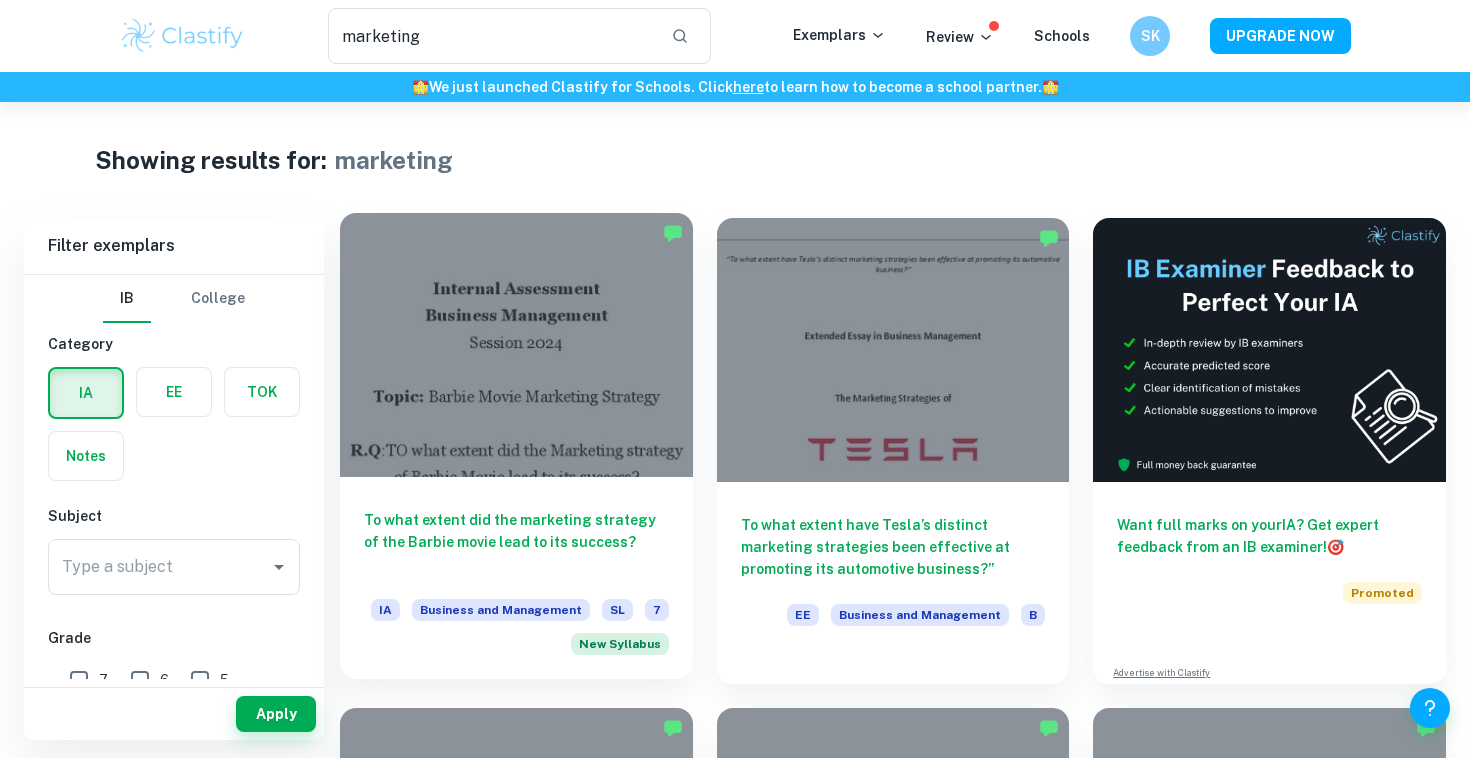click on "To what extent did the marketing strategy of the Barbie movie lead to its success?" at bounding box center (516, 542) 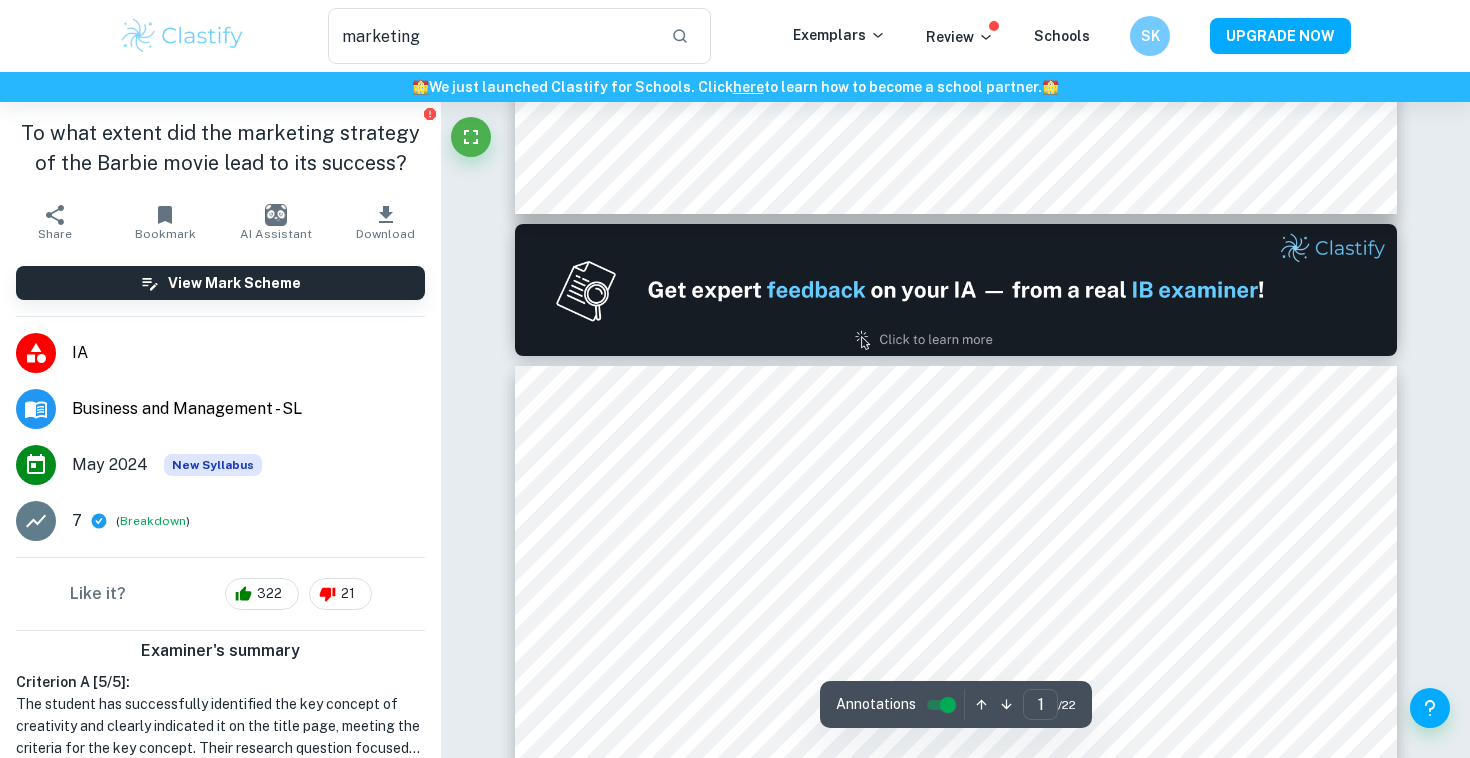 type on "2" 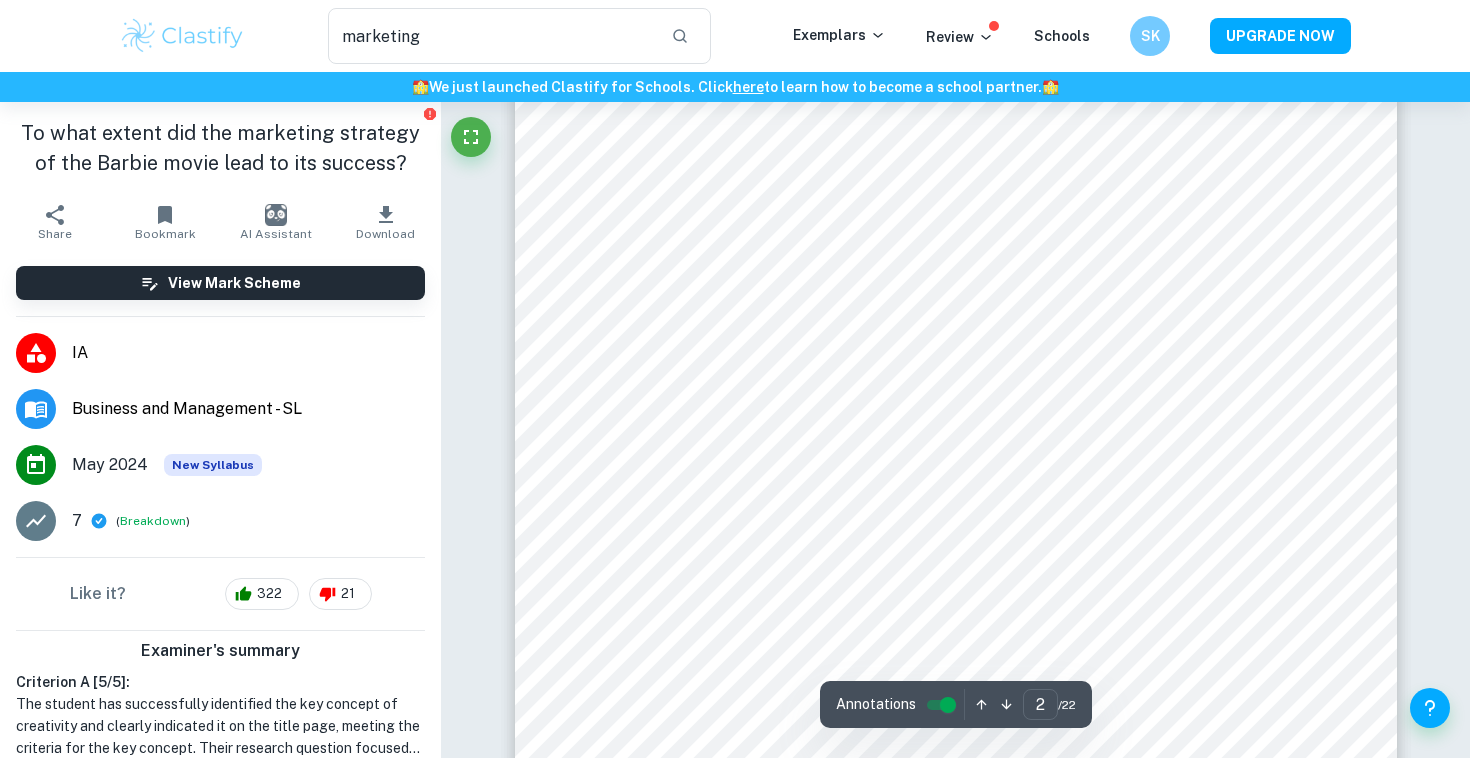 scroll, scrollTop: 1600, scrollLeft: 0, axis: vertical 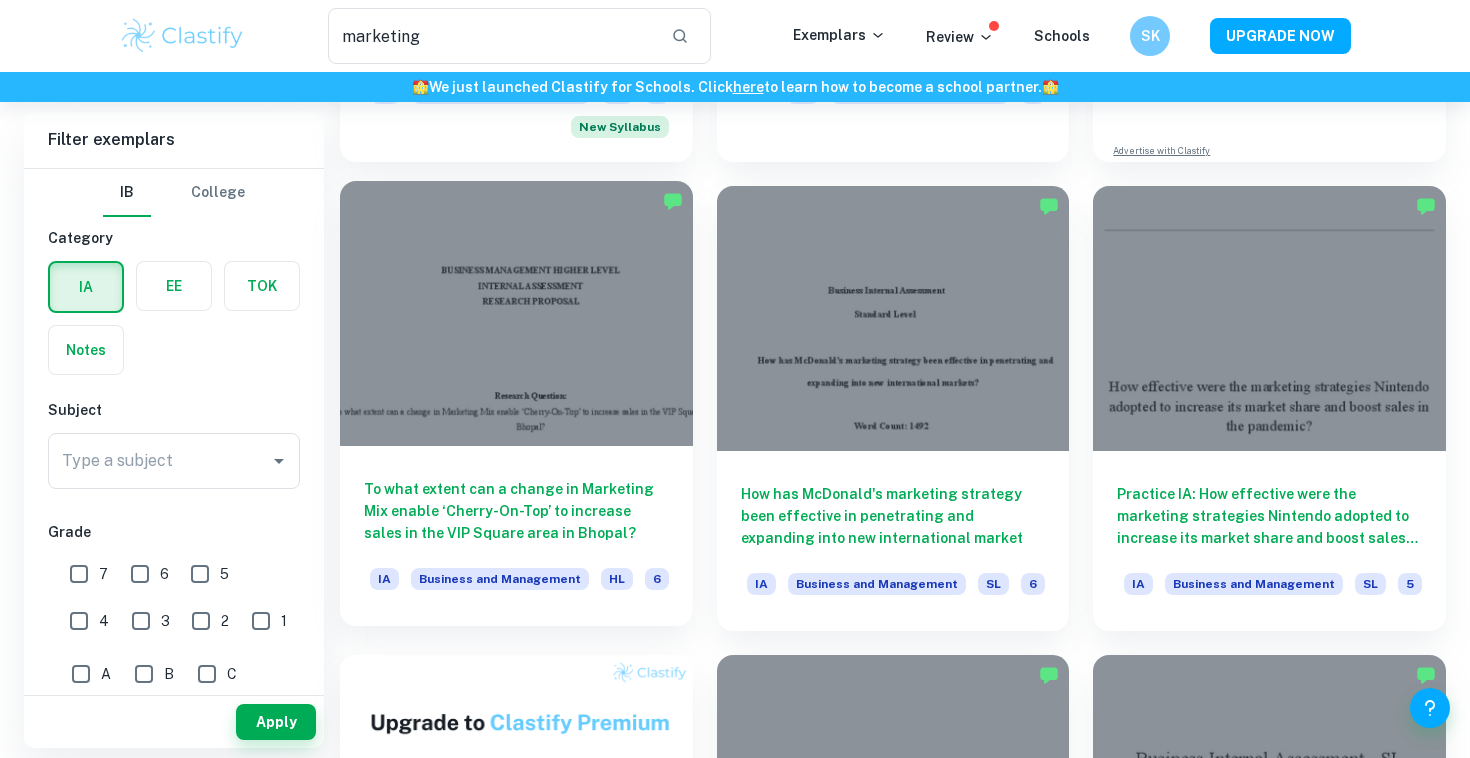 click on "To what extent can a change in Marketing Mix enable ‘Cherry-On-Top’ to increase sales in the VIP Square area in Bhopal?" at bounding box center [516, 511] 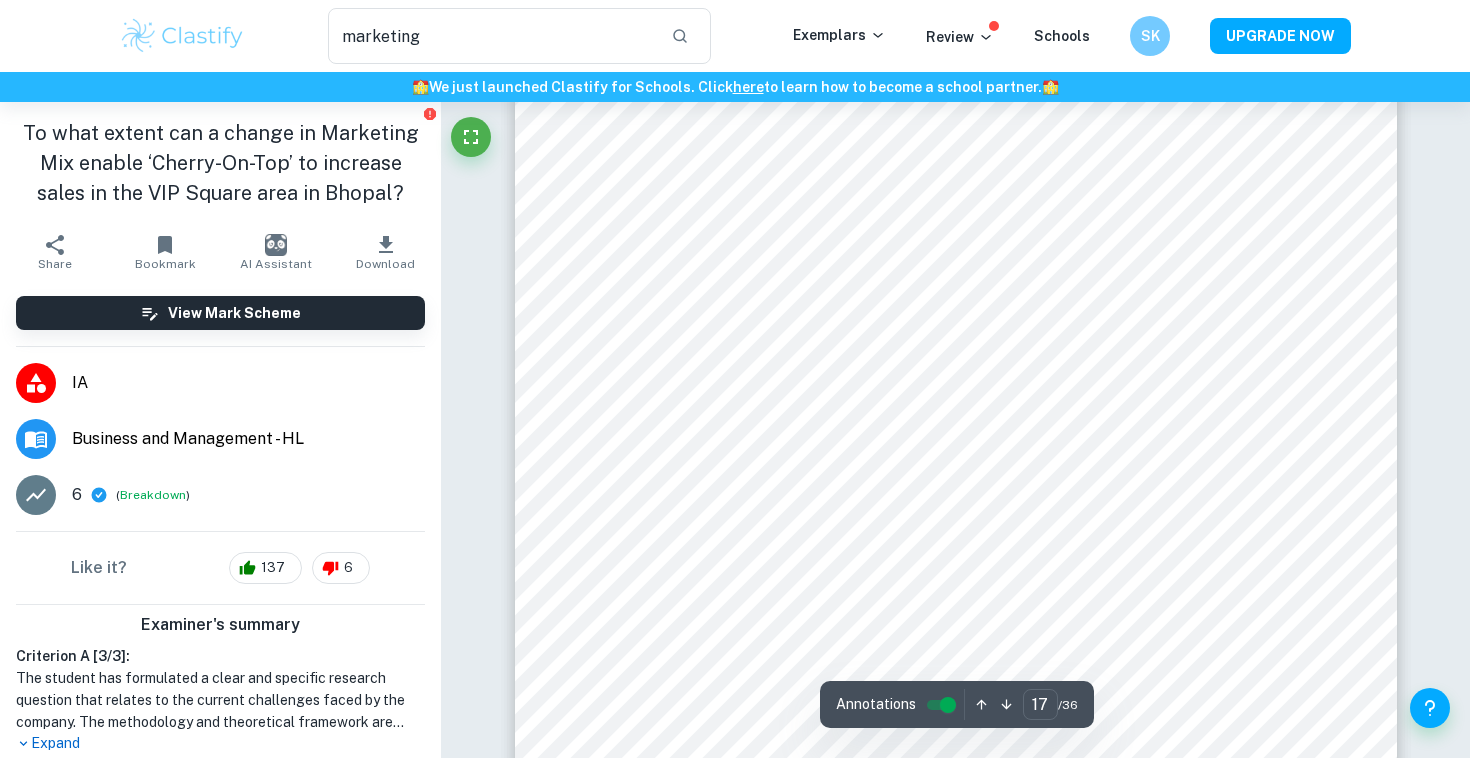 scroll, scrollTop: 19324, scrollLeft: 0, axis: vertical 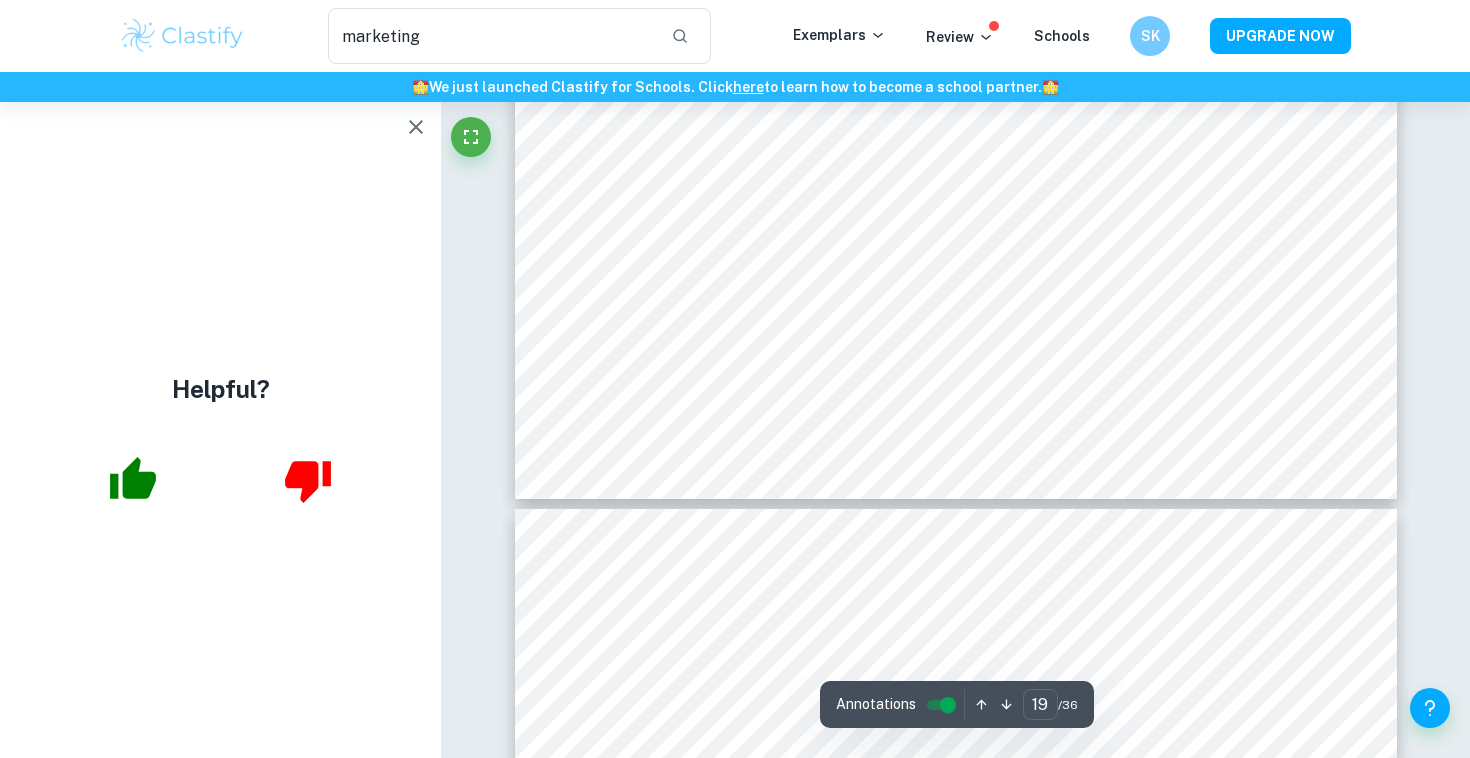 type on "20" 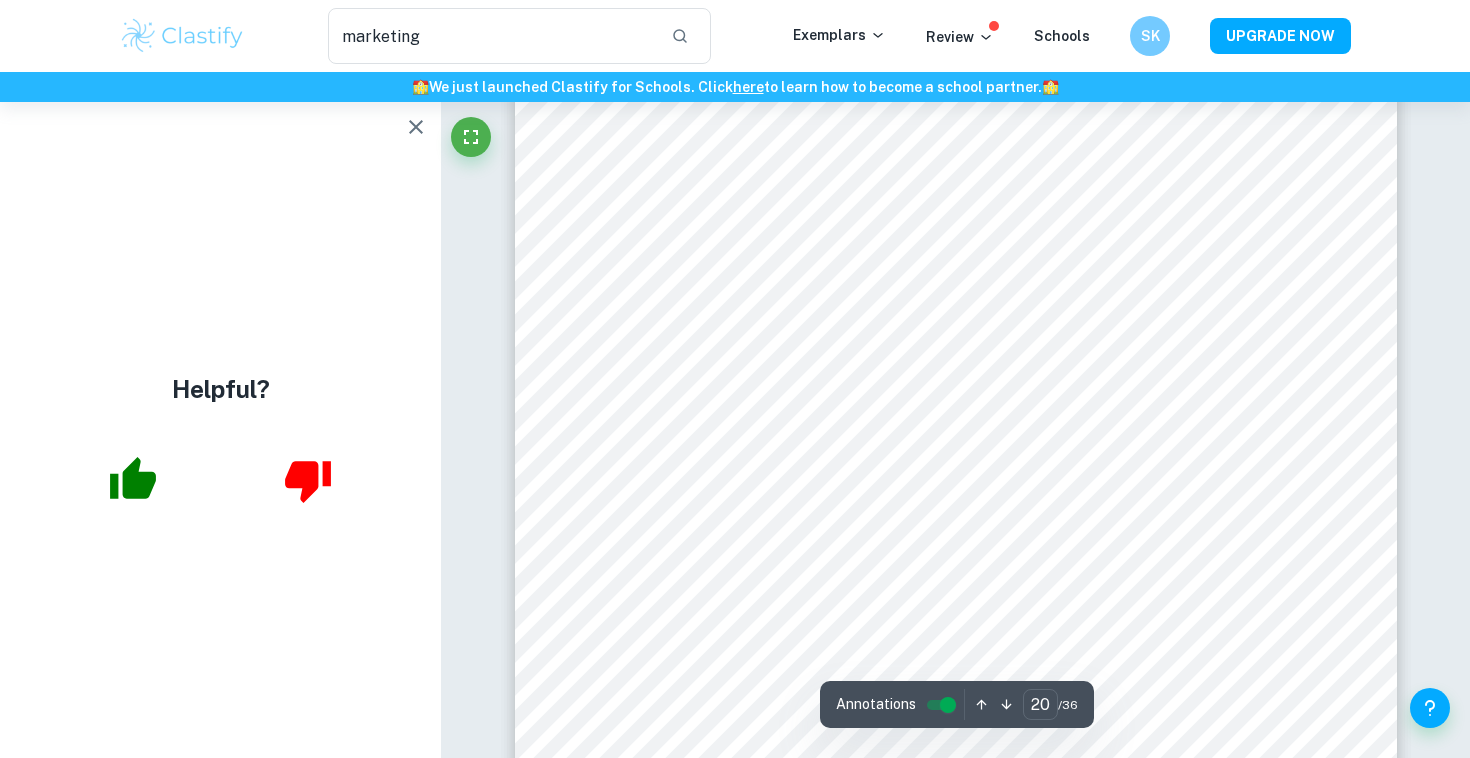 scroll, scrollTop: 22709, scrollLeft: 0, axis: vertical 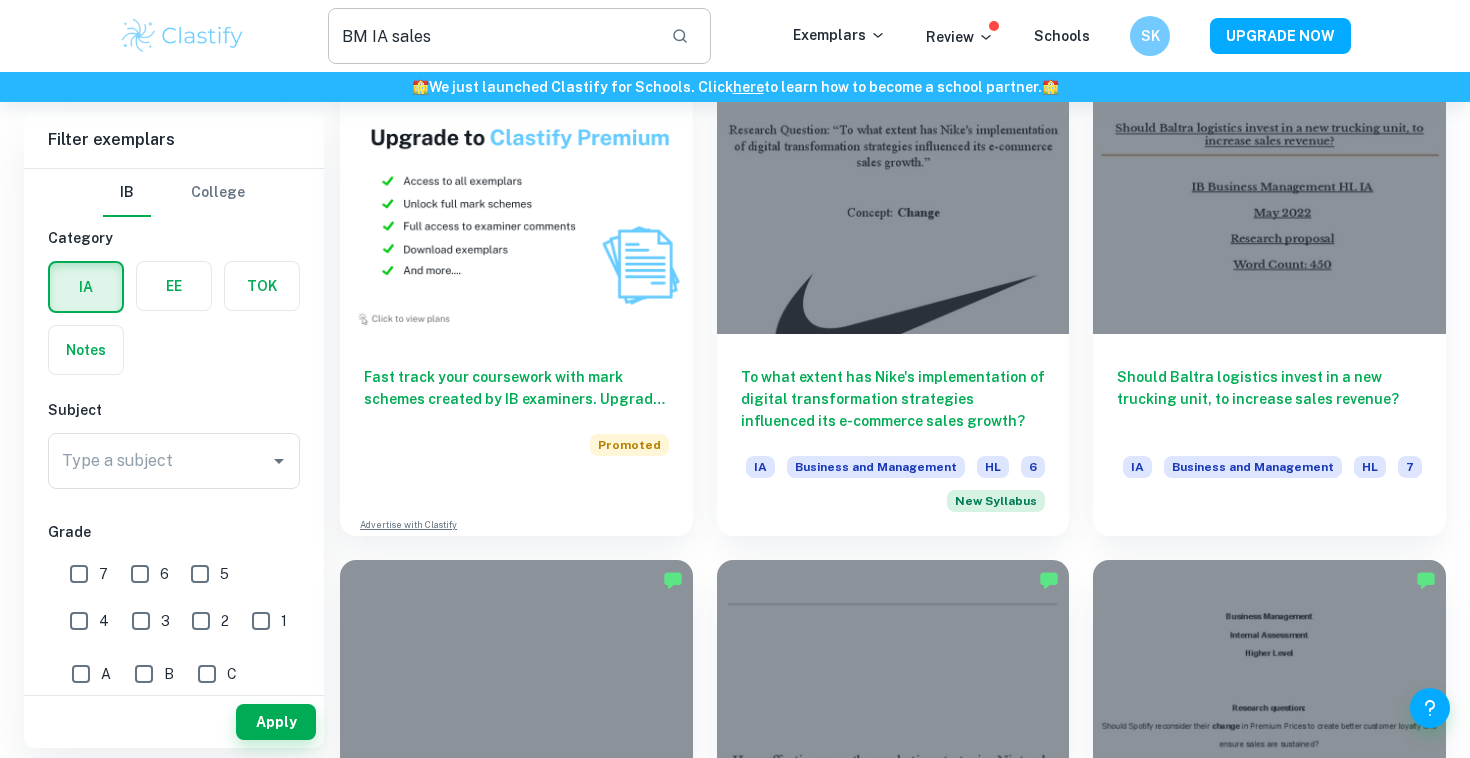 click at bounding box center [491, 36] 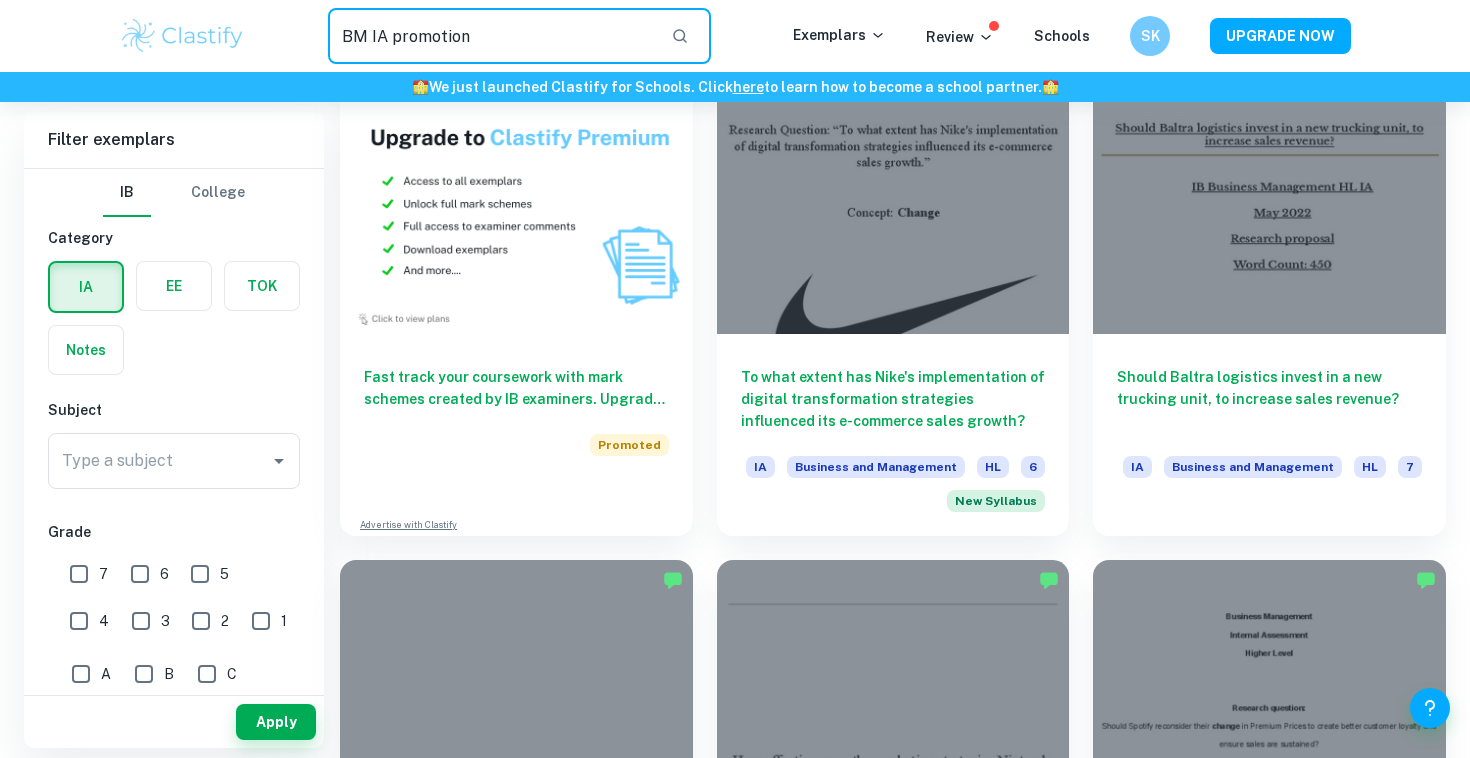 type on "BM IA promotion" 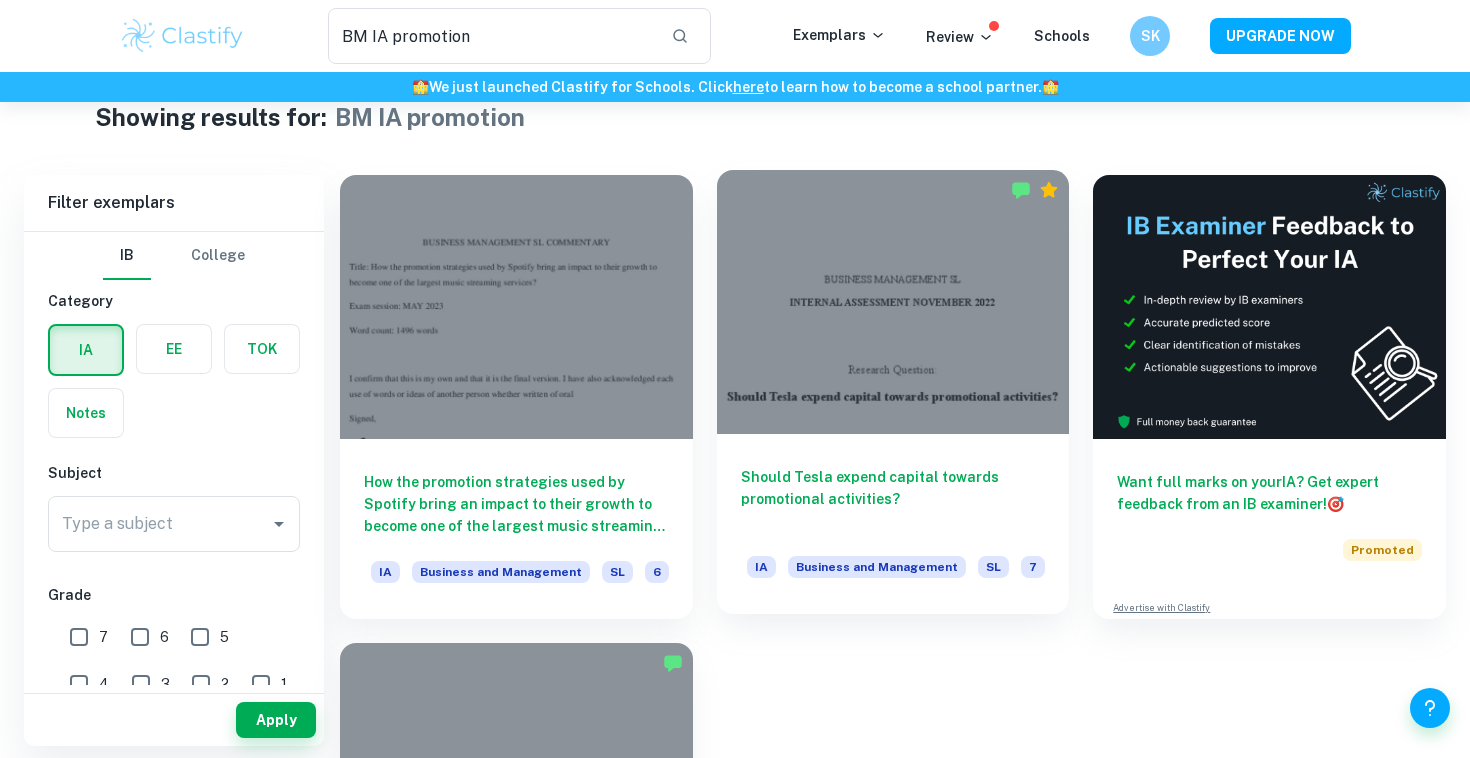 scroll, scrollTop: 49, scrollLeft: 0, axis: vertical 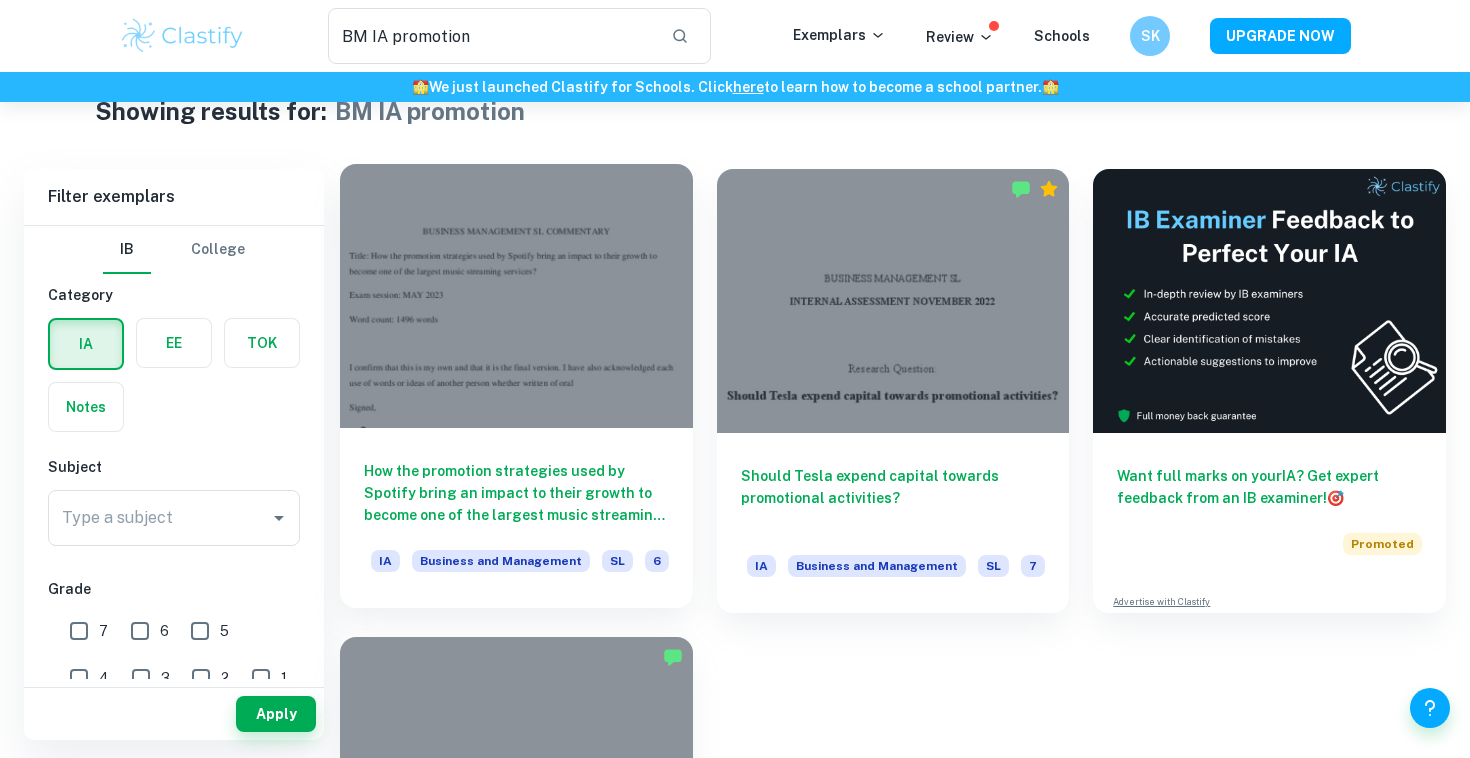 click on "How the promotion strategies used by Spotify bring an impact to their growth to  become one of the largest music streaming services?" at bounding box center (516, 493) 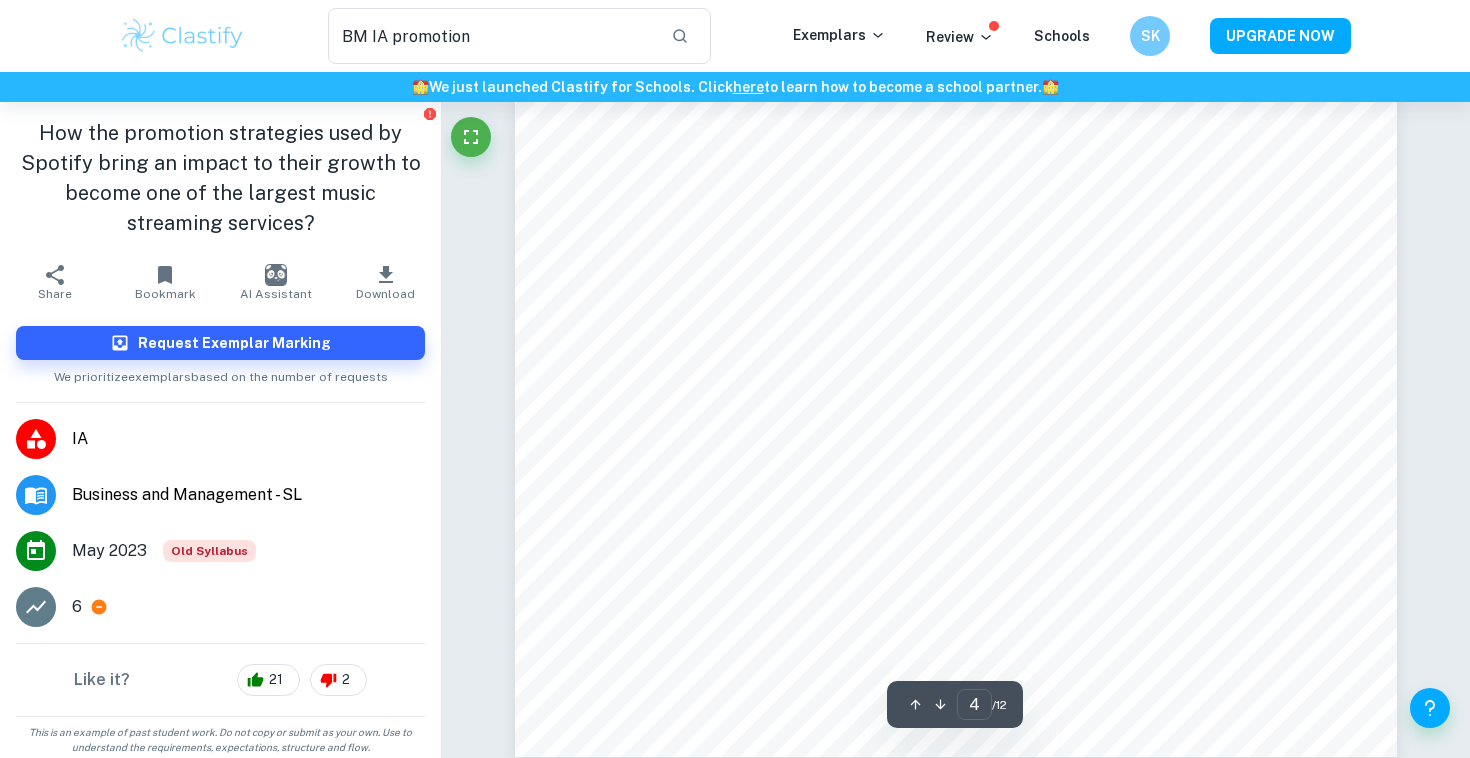 scroll, scrollTop: 4671, scrollLeft: 0, axis: vertical 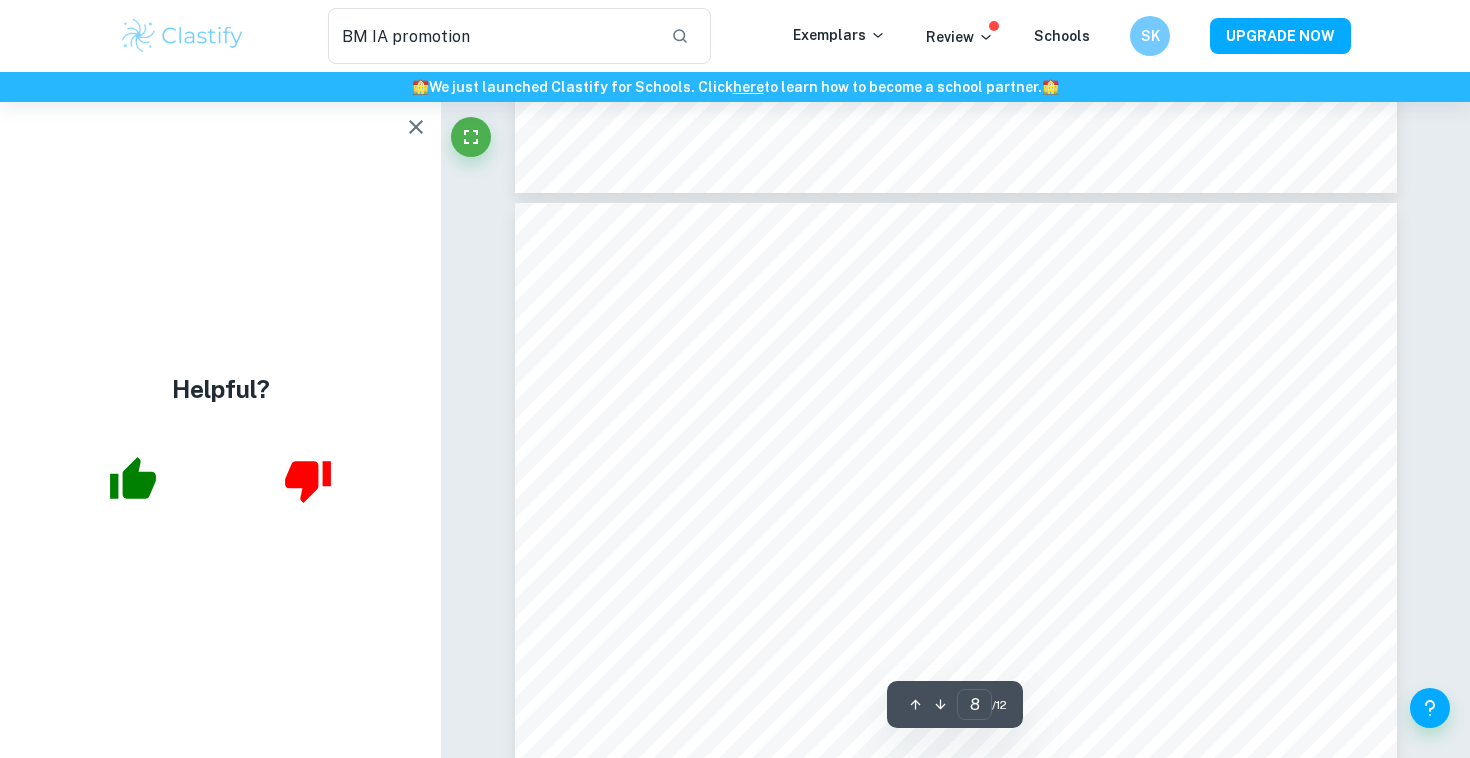 type on "7" 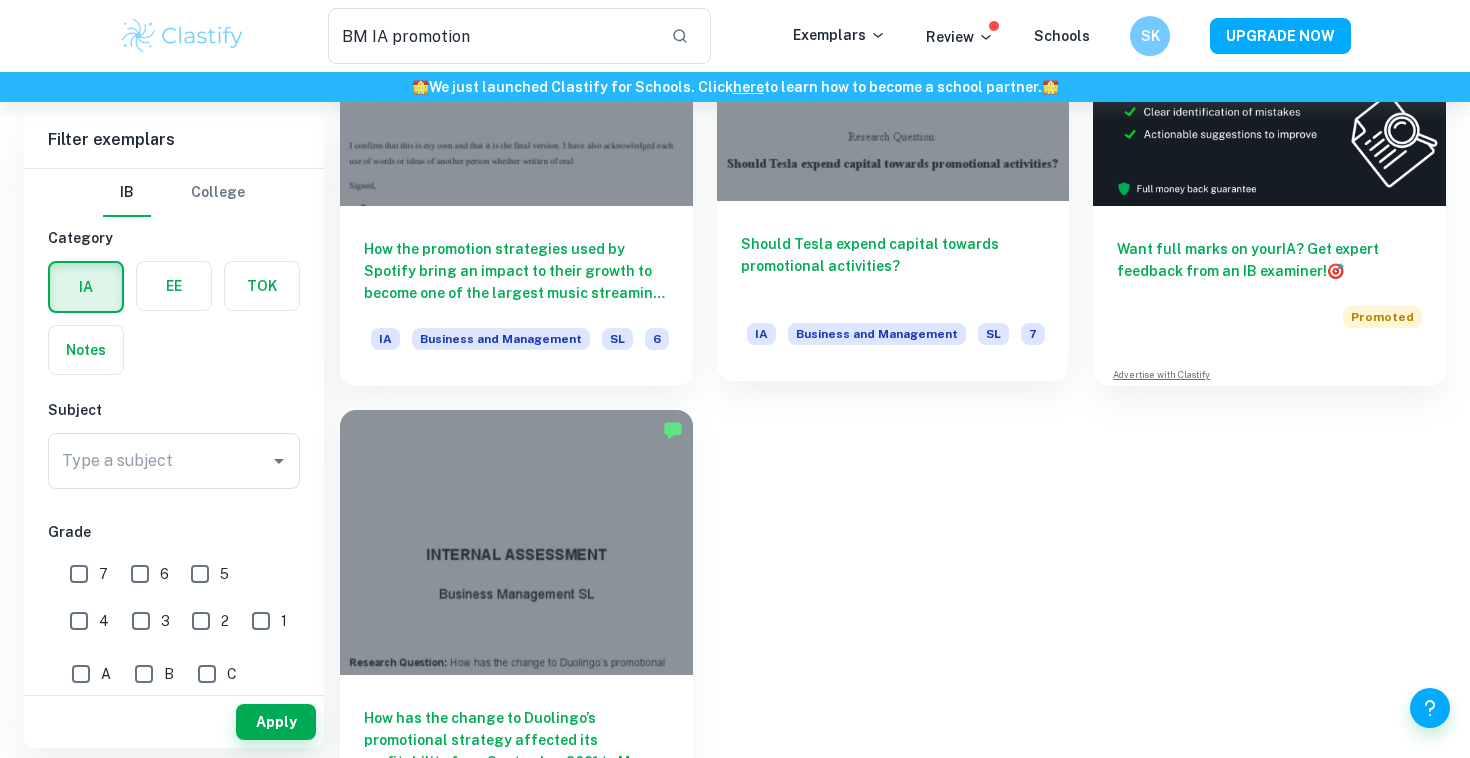 scroll, scrollTop: 285, scrollLeft: 0, axis: vertical 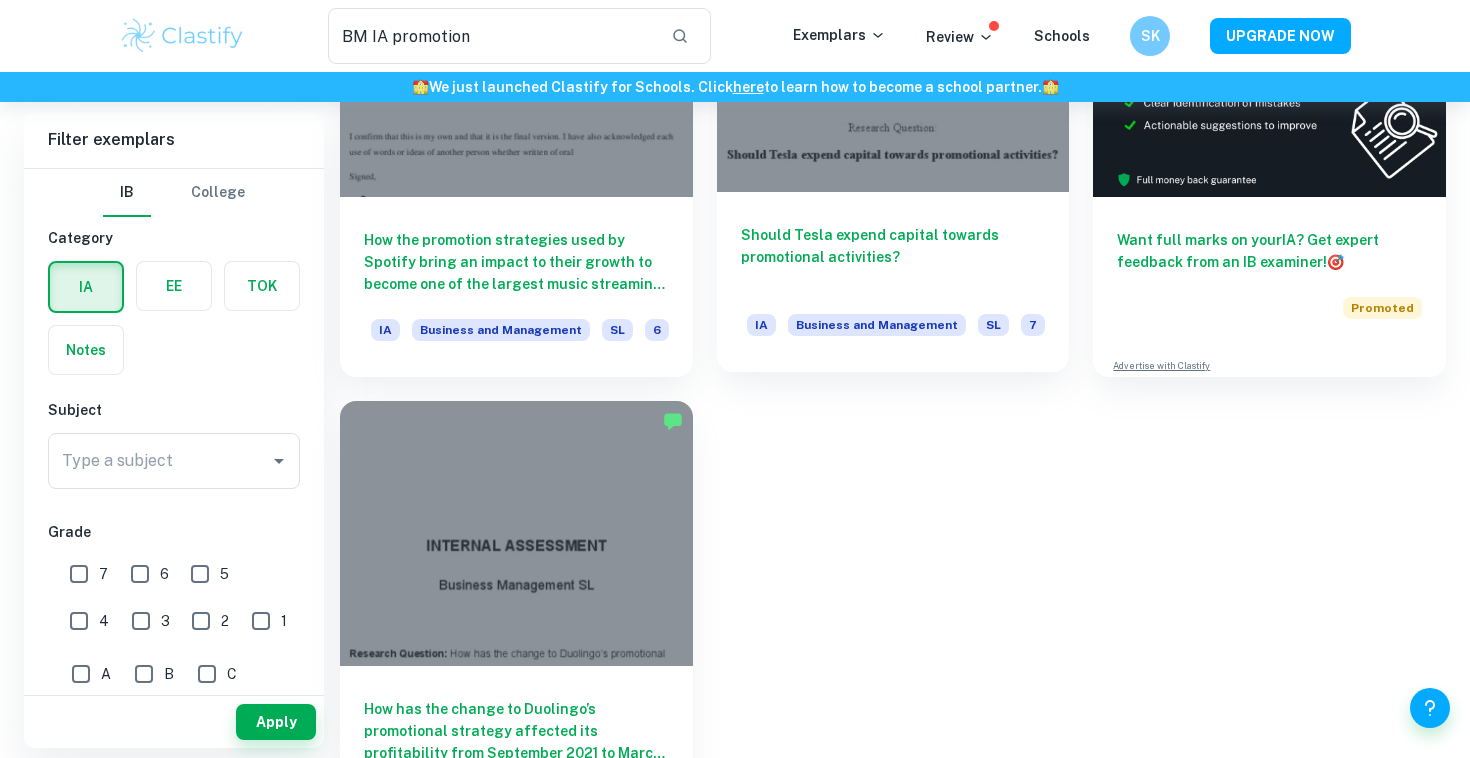 click on "Should Tesla expend capital towards promotional activities?" at bounding box center [893, 257] 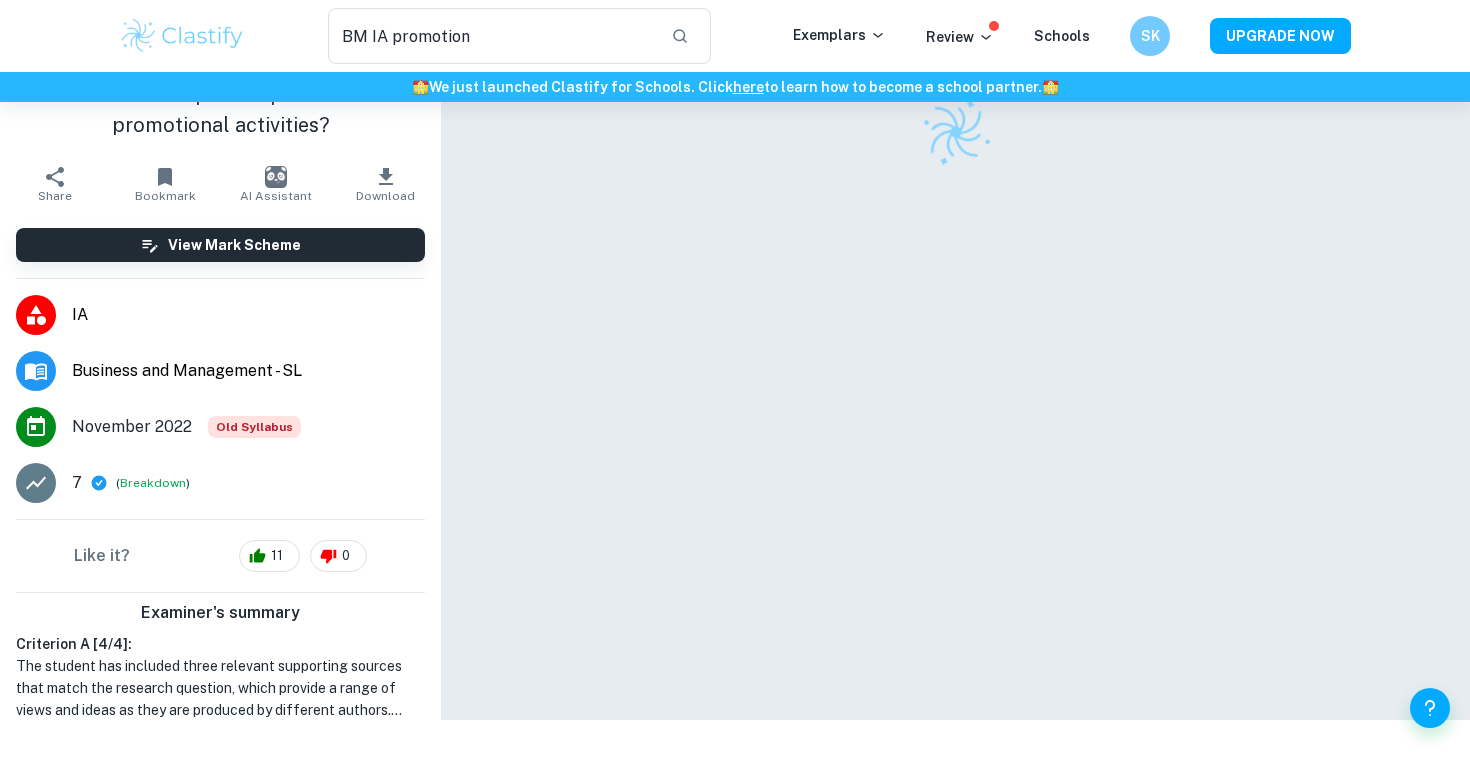 scroll, scrollTop: 102, scrollLeft: 0, axis: vertical 